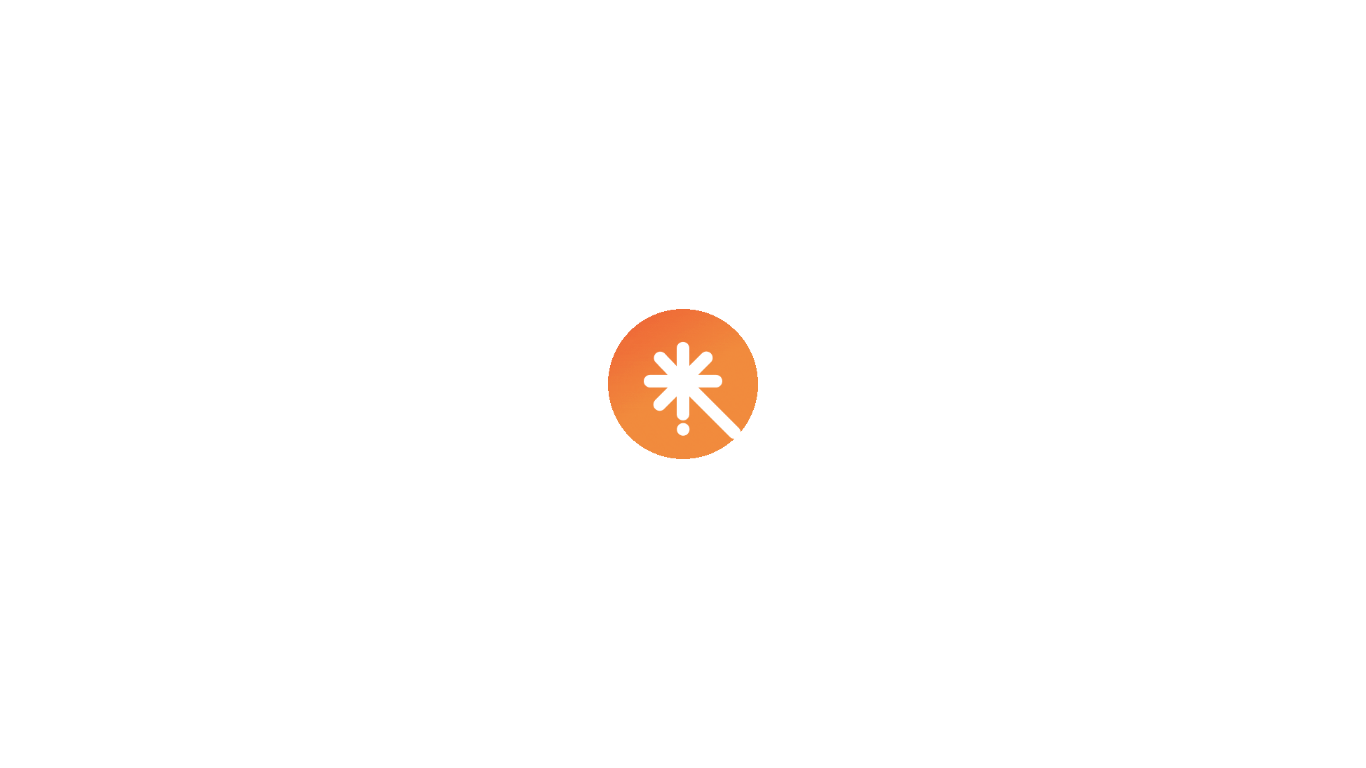 scroll, scrollTop: 0, scrollLeft: 0, axis: both 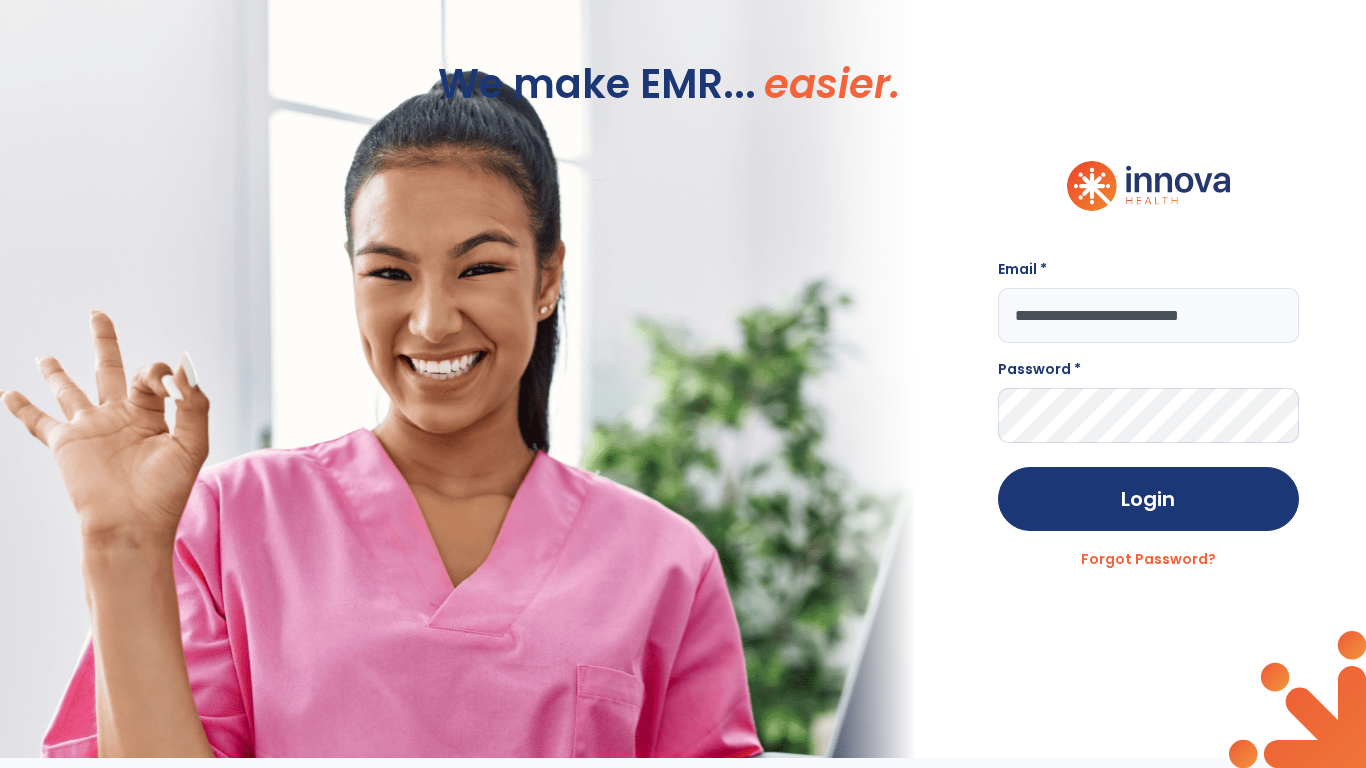type on "**********" 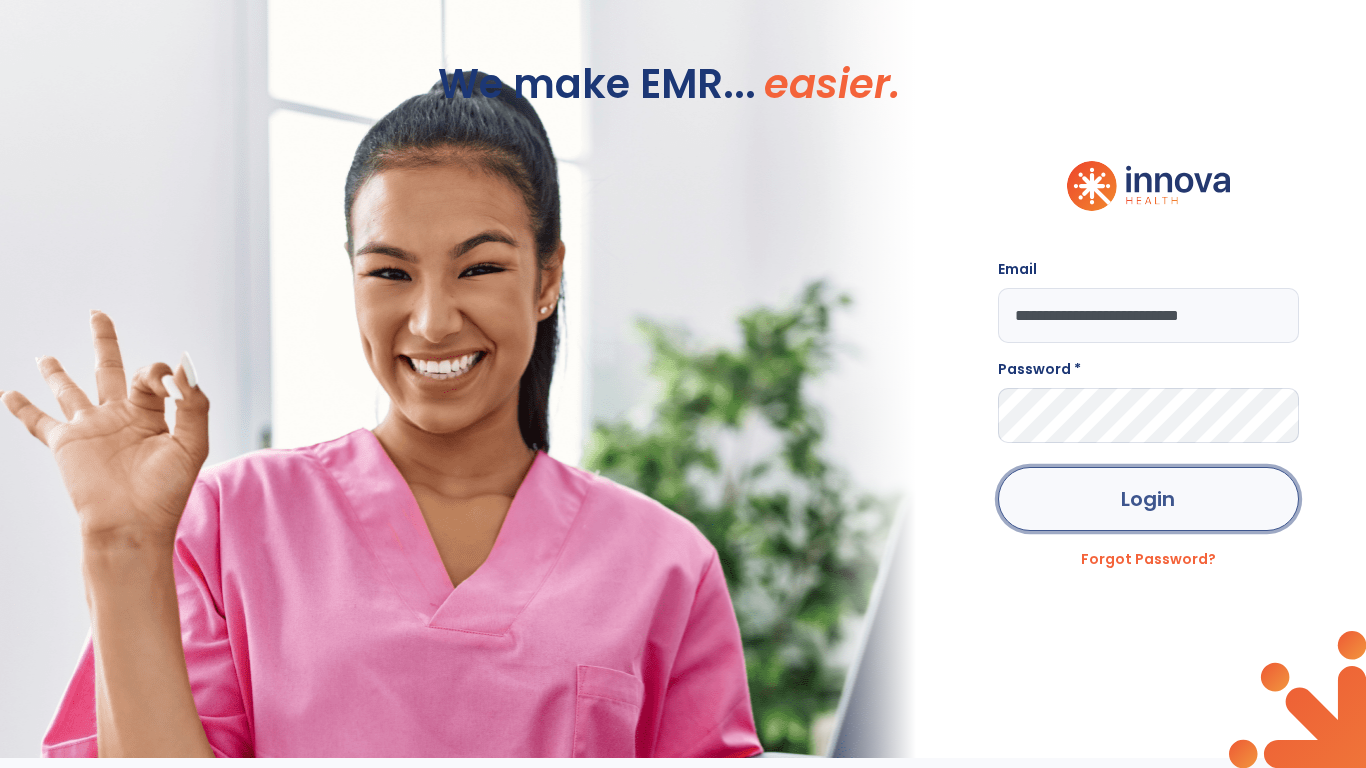 click on "Login" 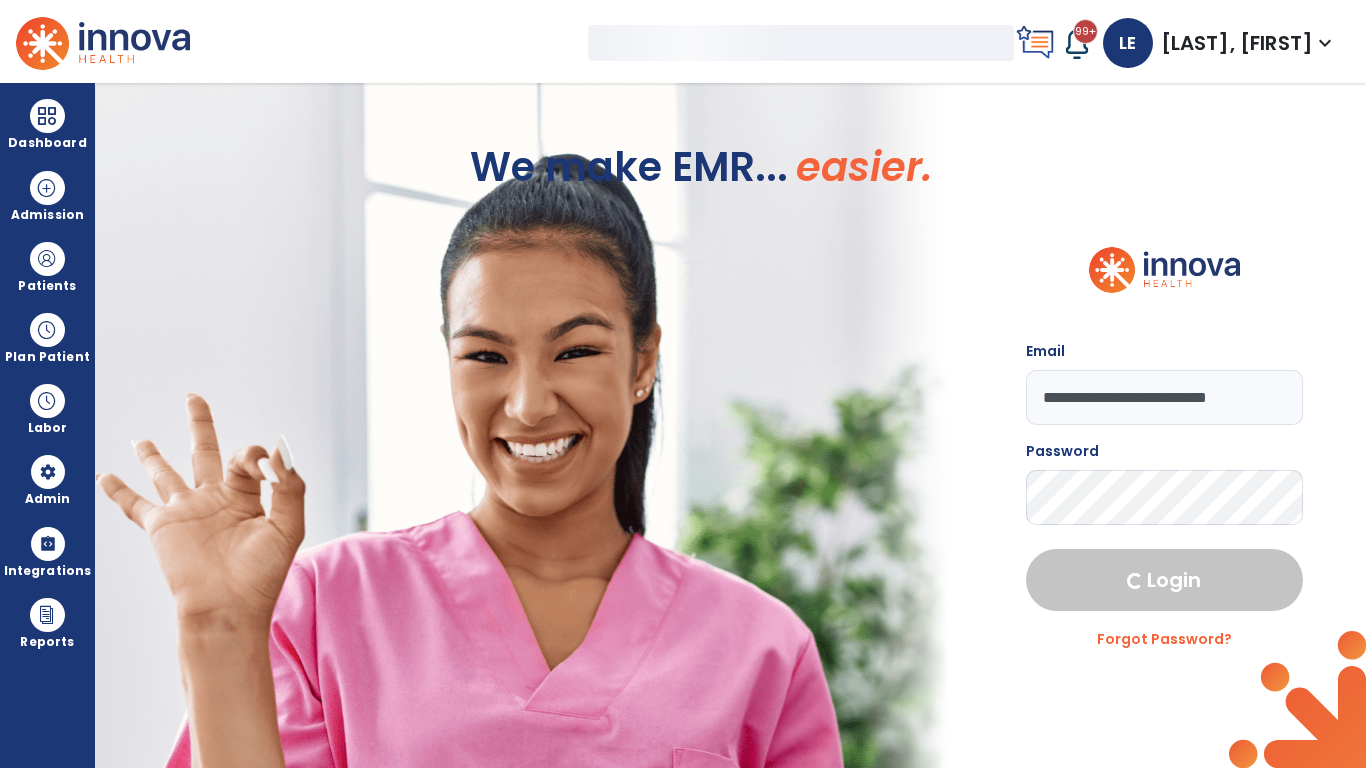 select on "***" 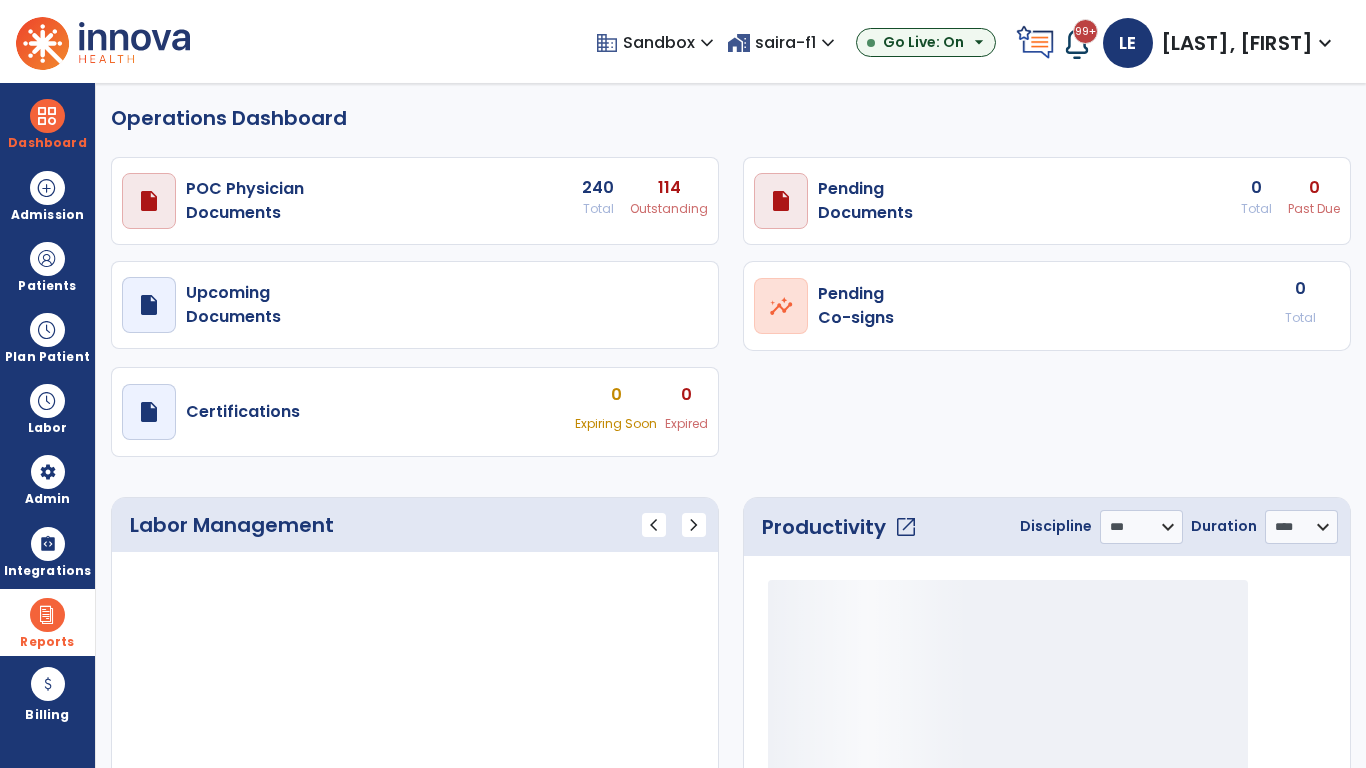 click at bounding box center (47, 615) 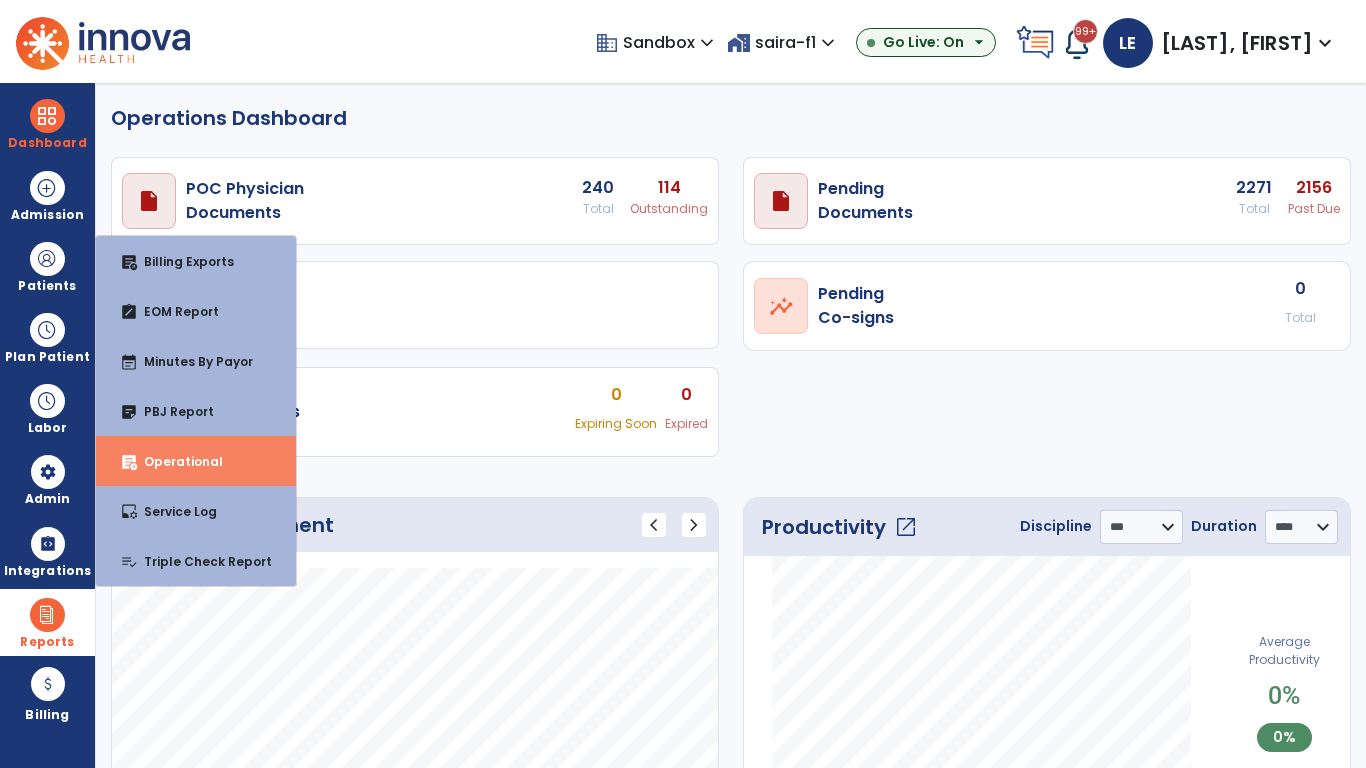 click on "Operational" at bounding box center (175, 461) 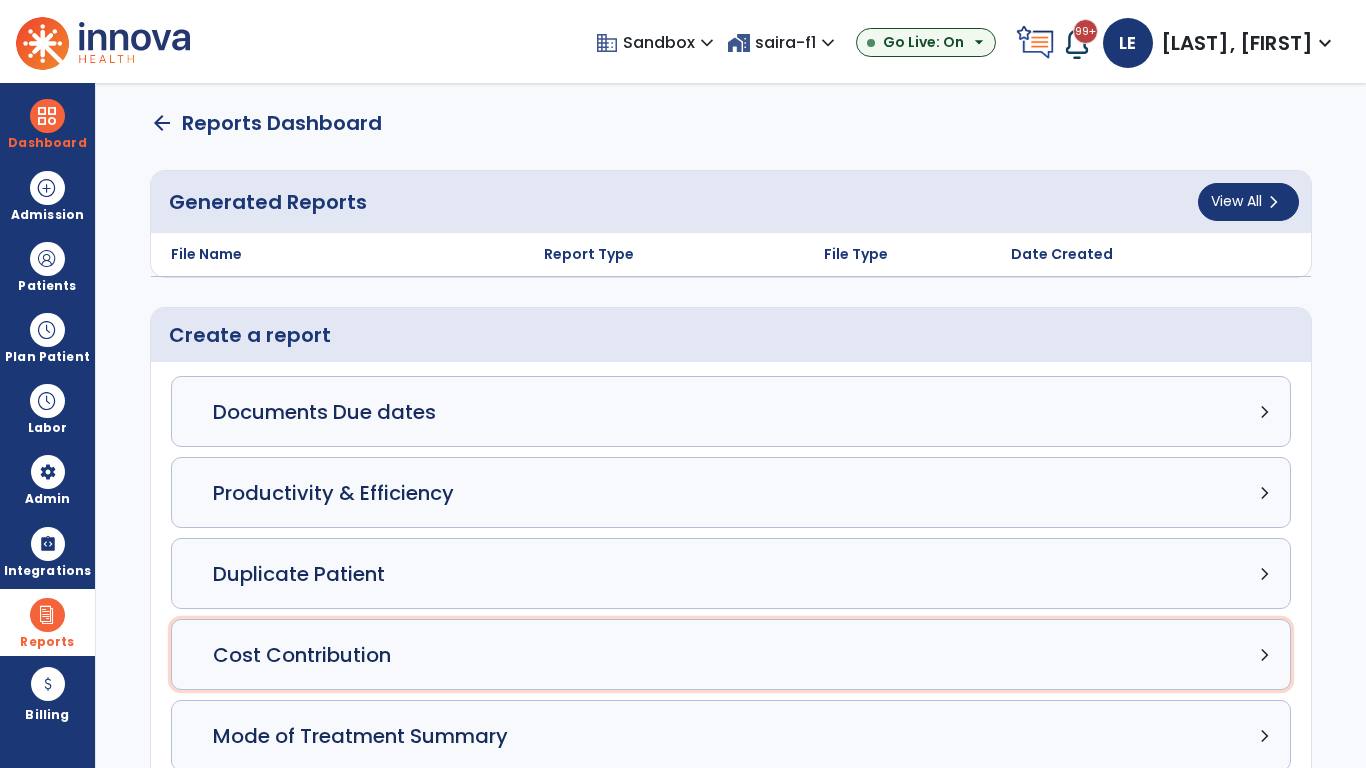 click on "Cost Contribution chevron_right" 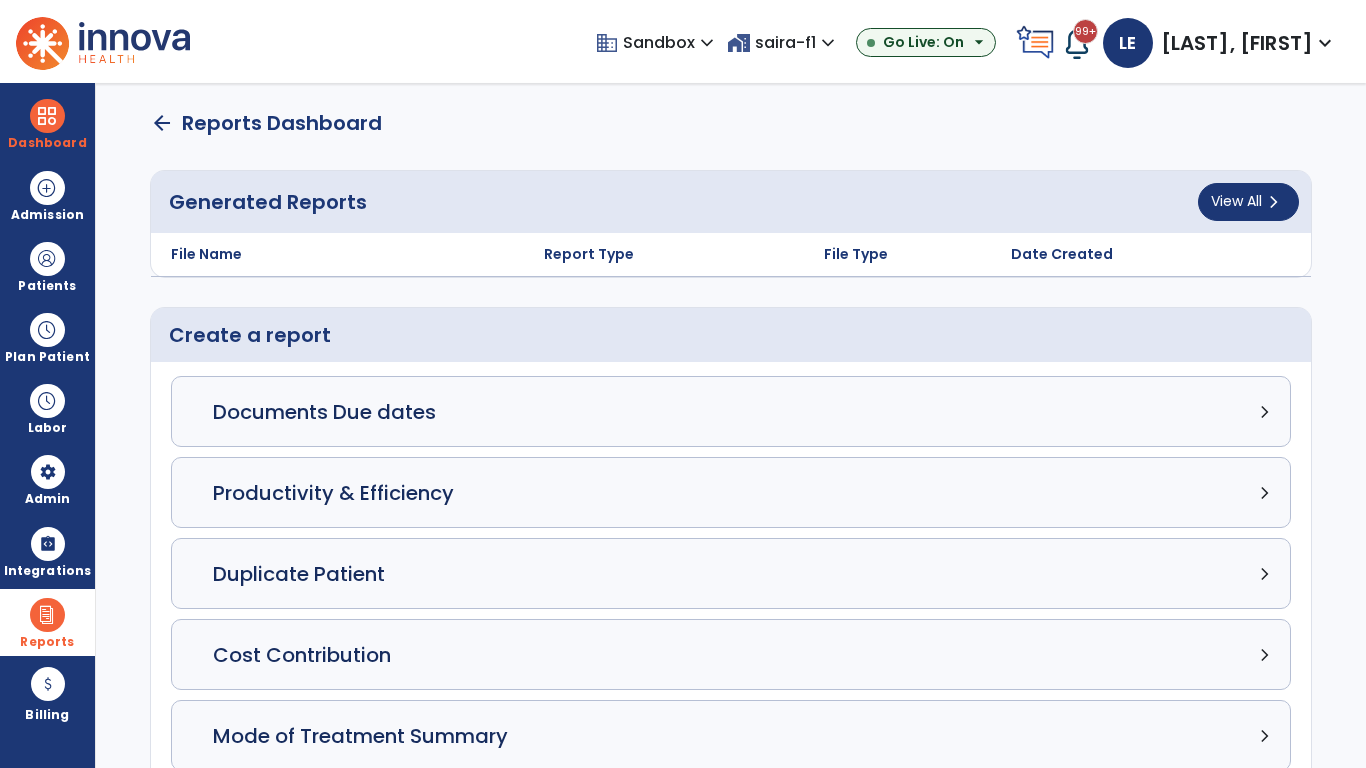 select on "*****" 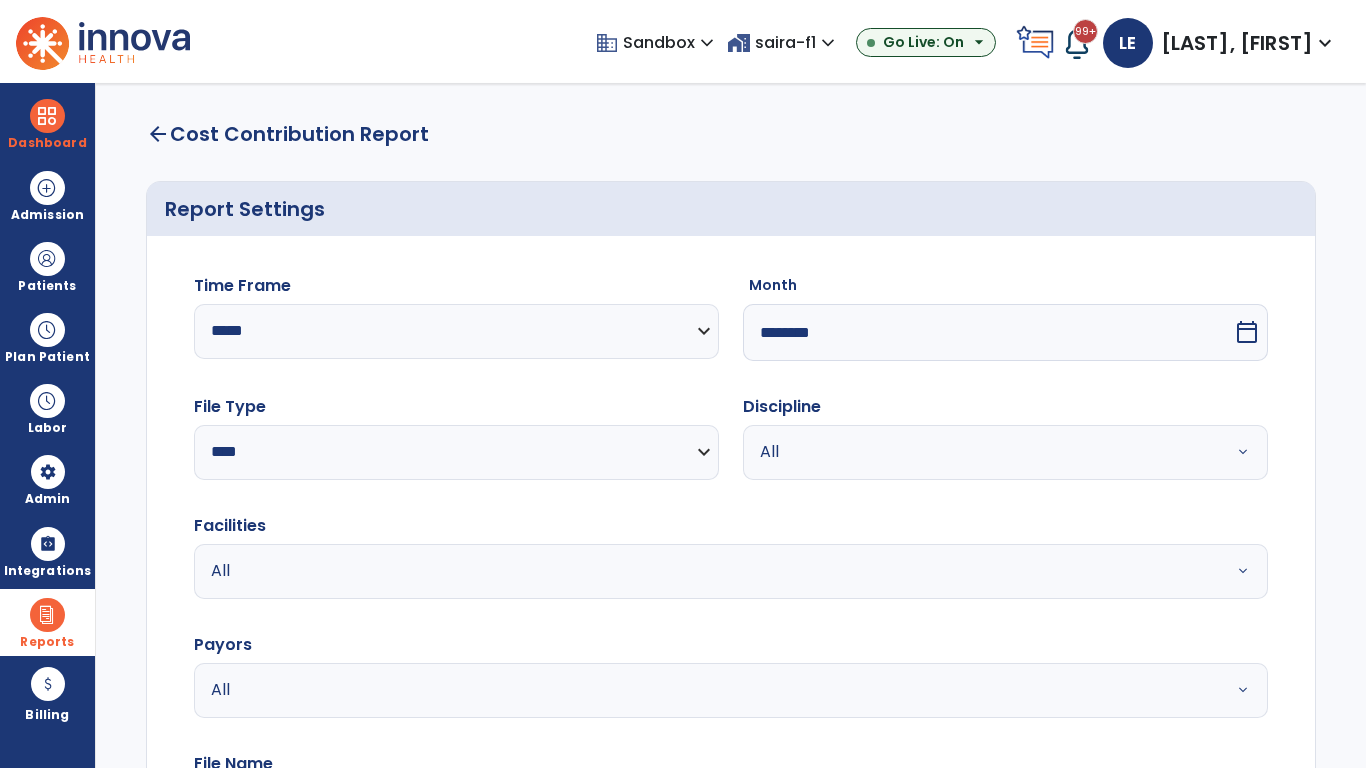 select on "*****" 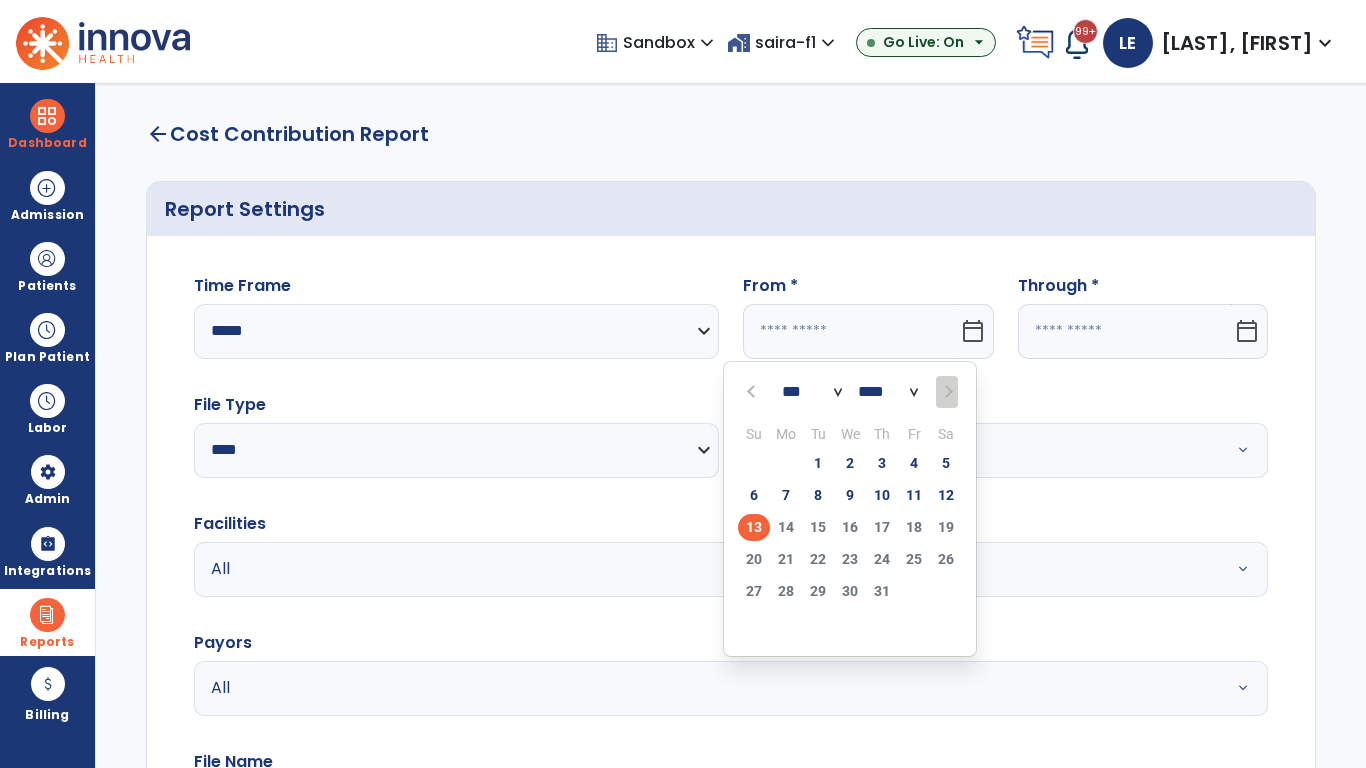 select on "****" 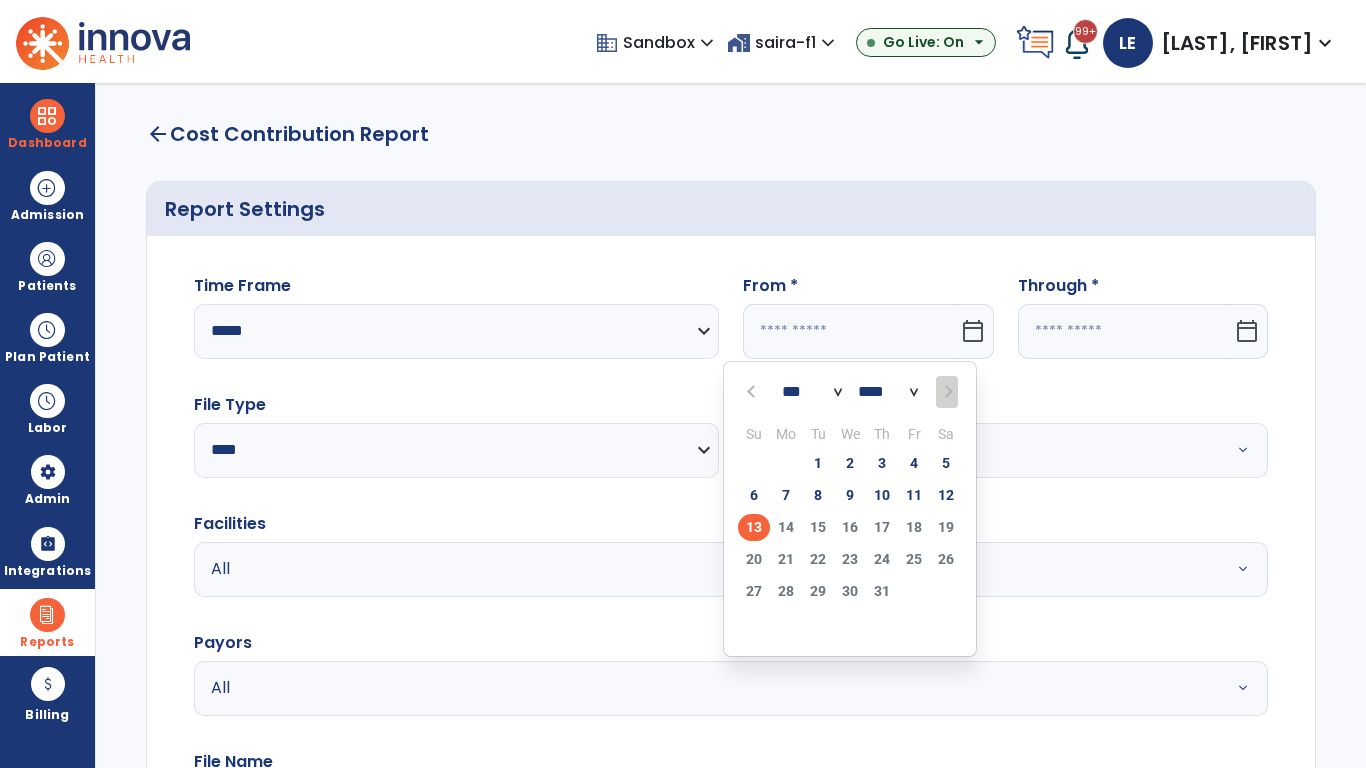select on "**" 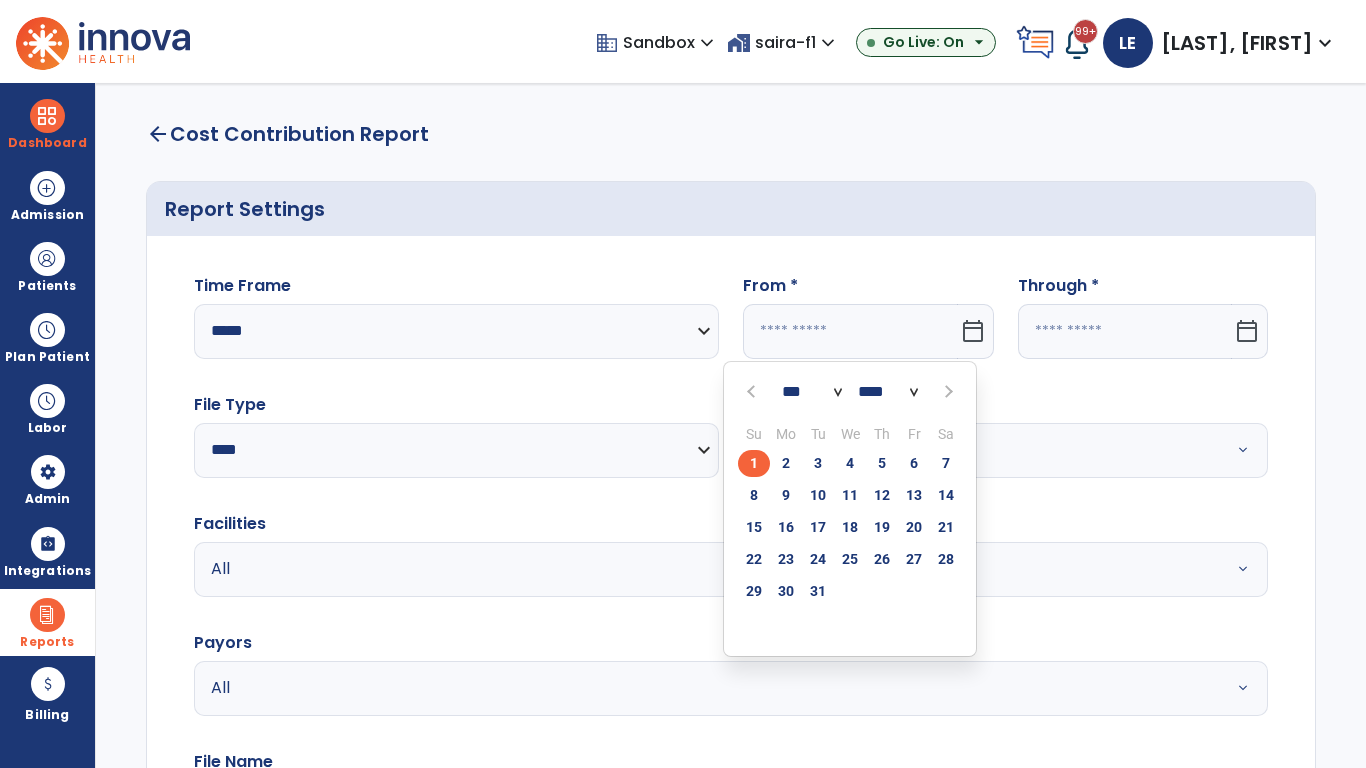 click on "1" 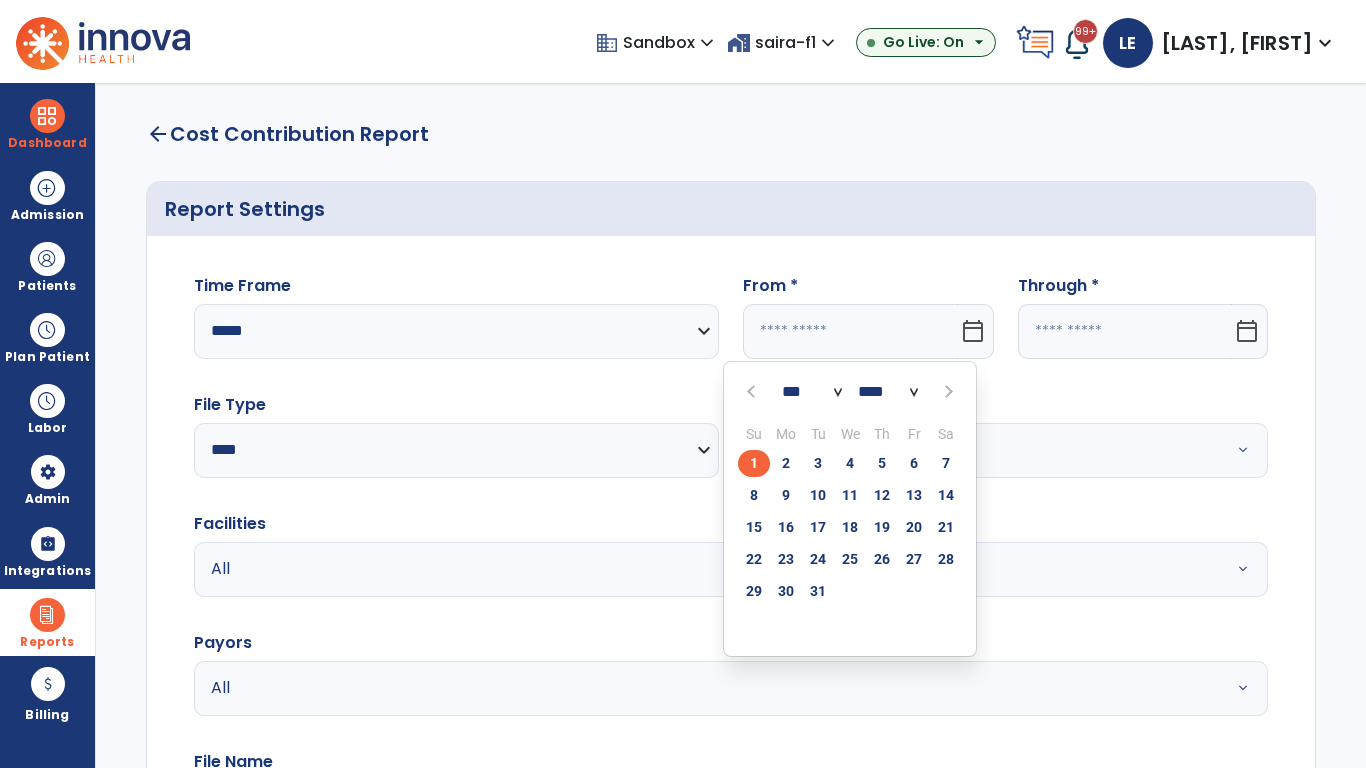 type on "**********" 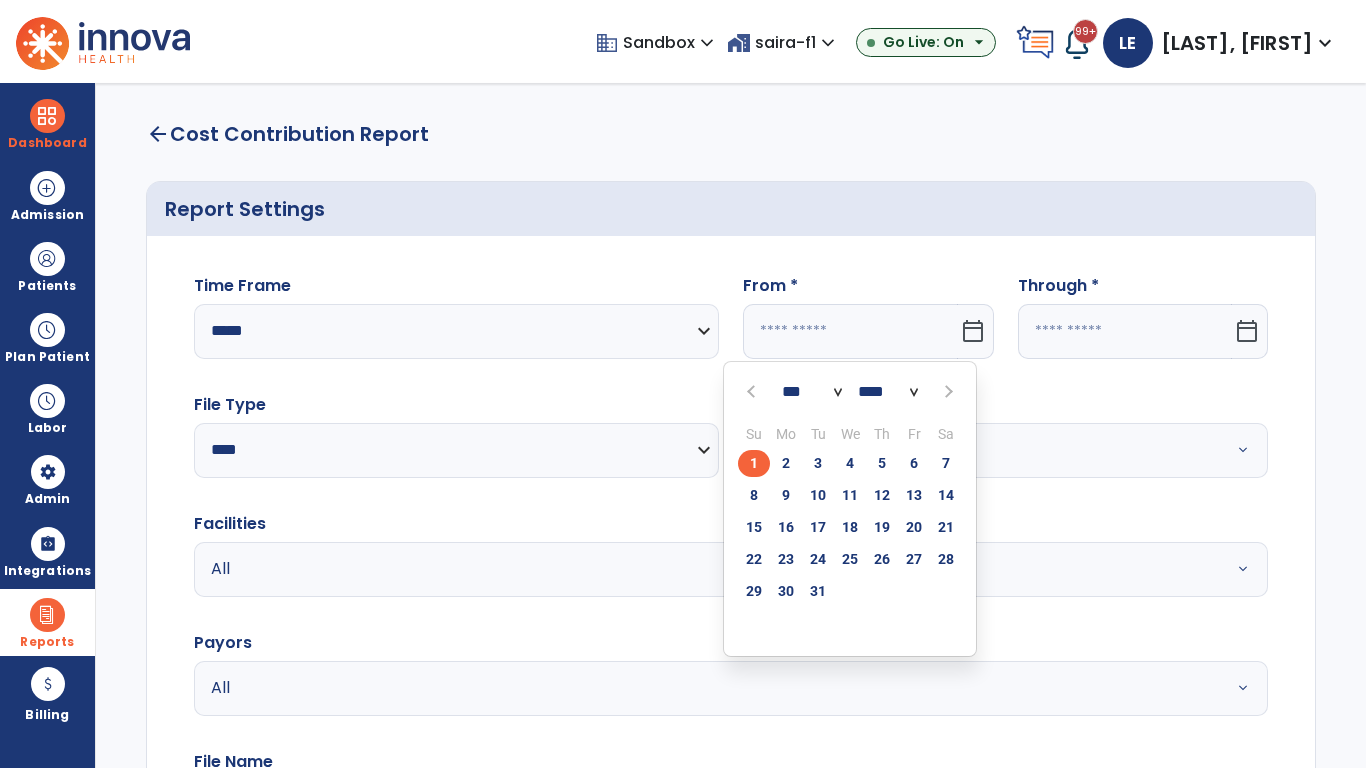 type on "*********" 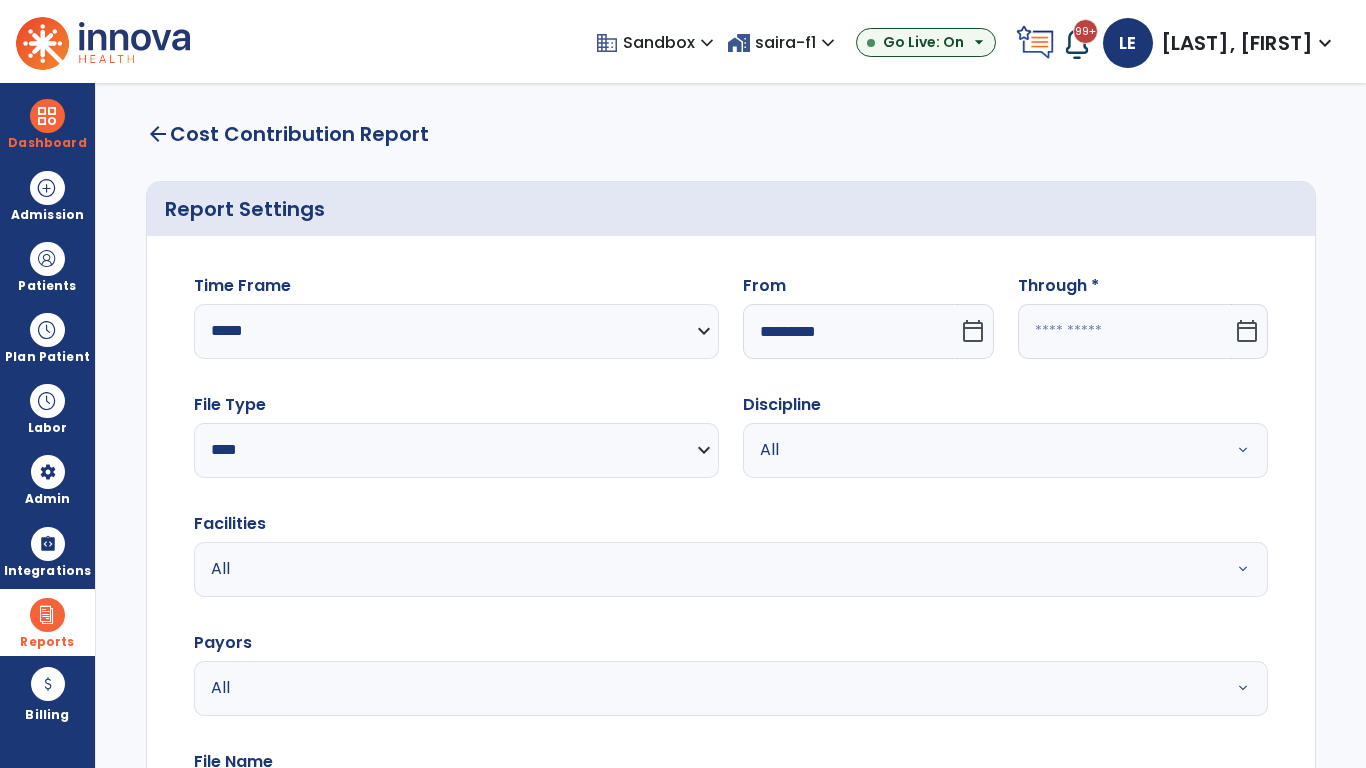 click 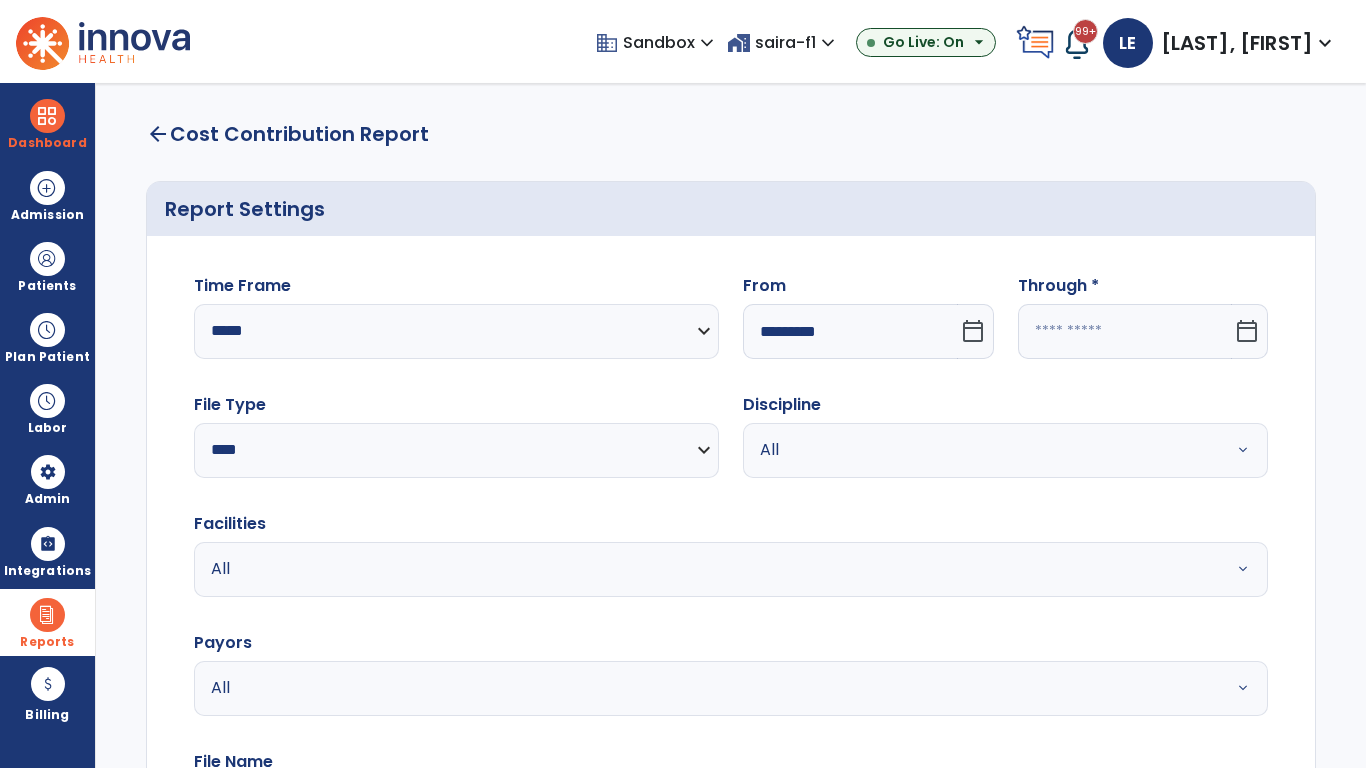 select on "*" 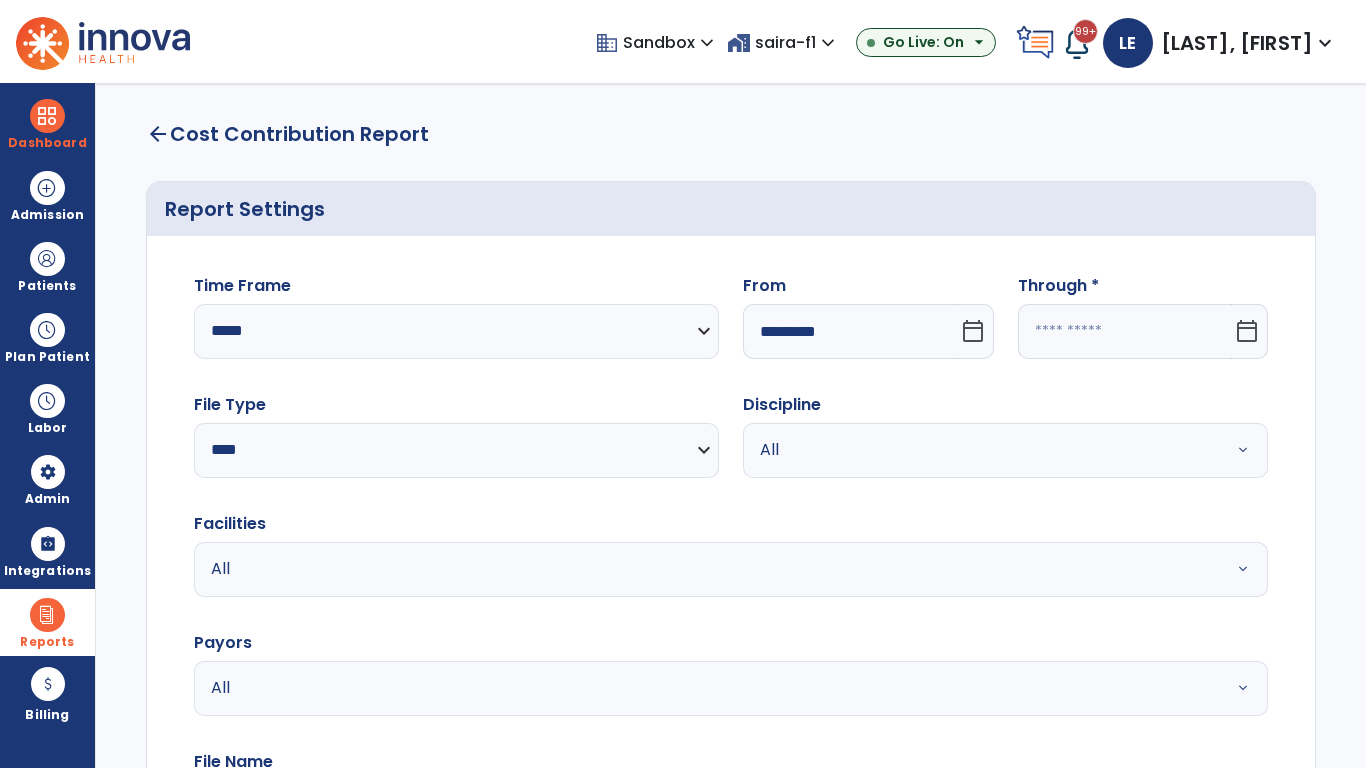 select on "****" 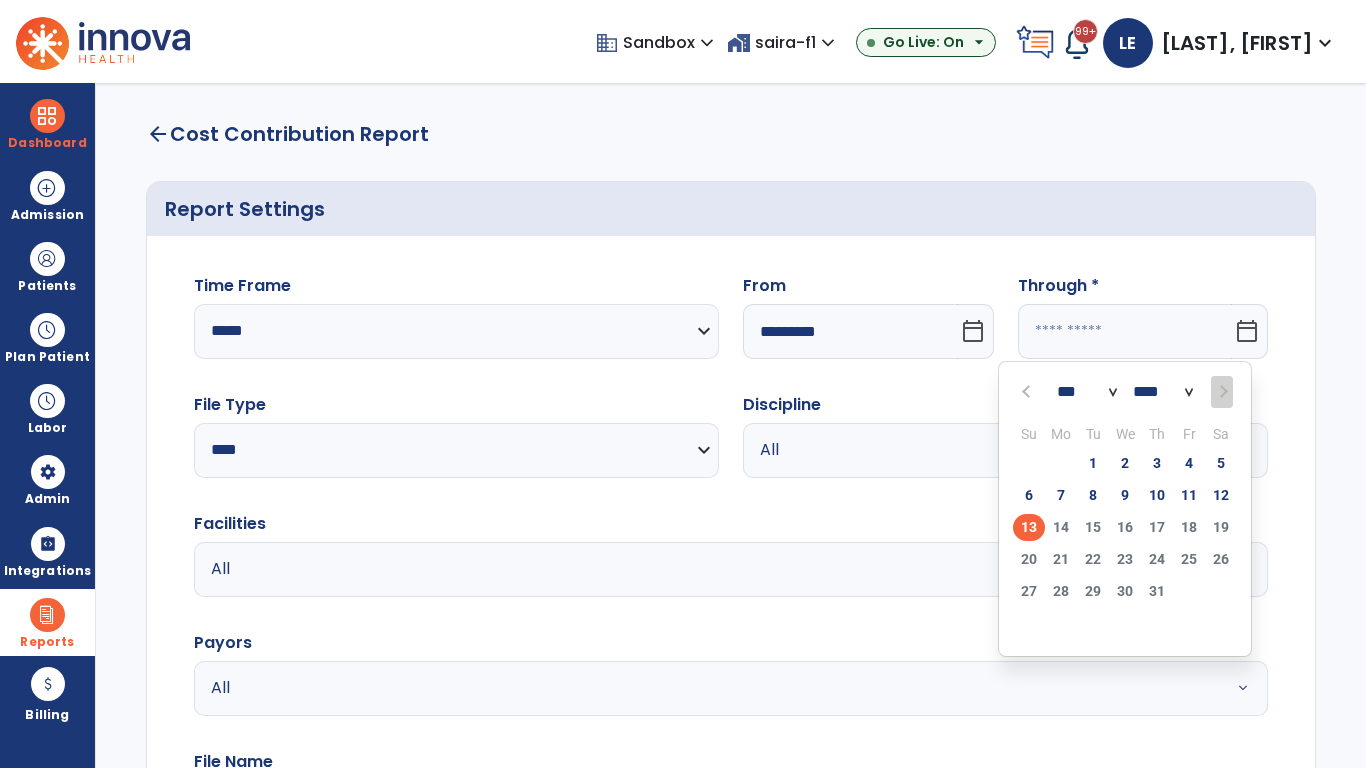 select on "*" 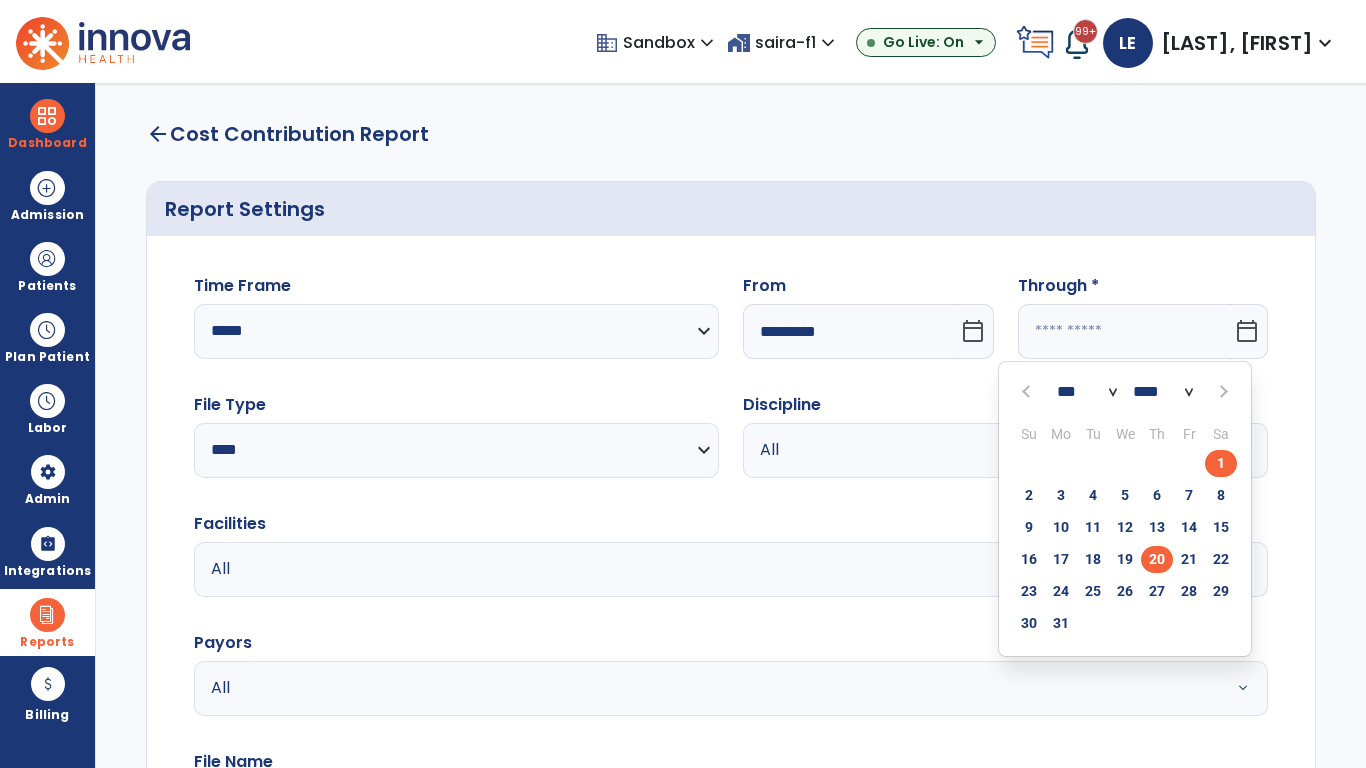 click on "20" 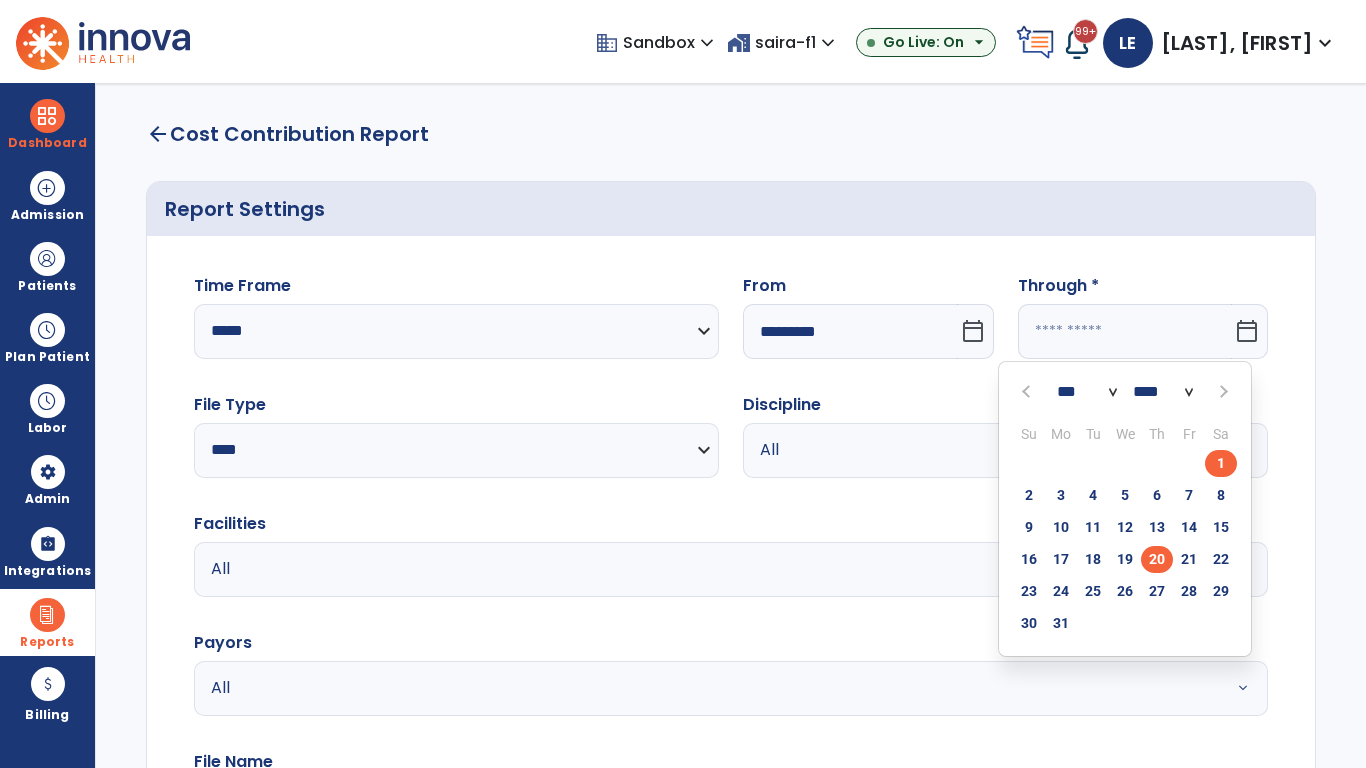 type on "**********" 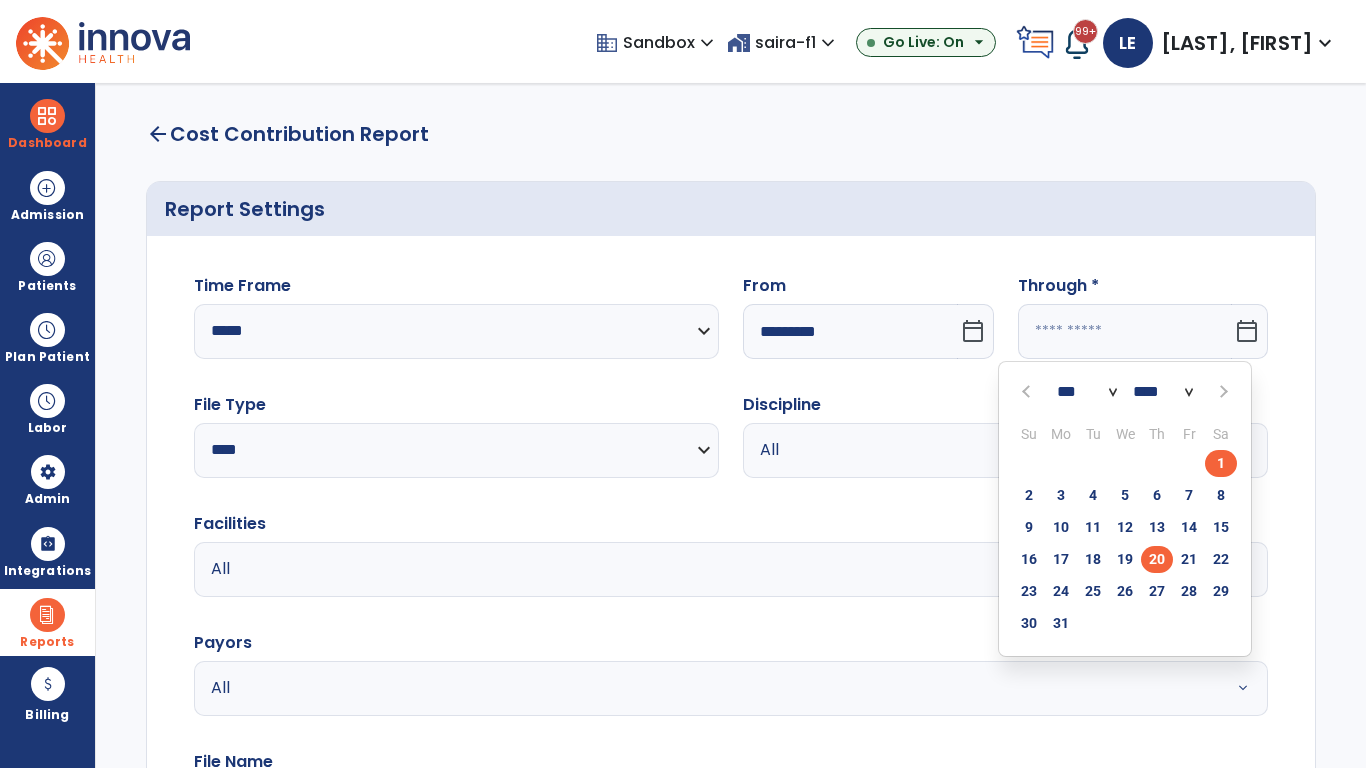 type on "*********" 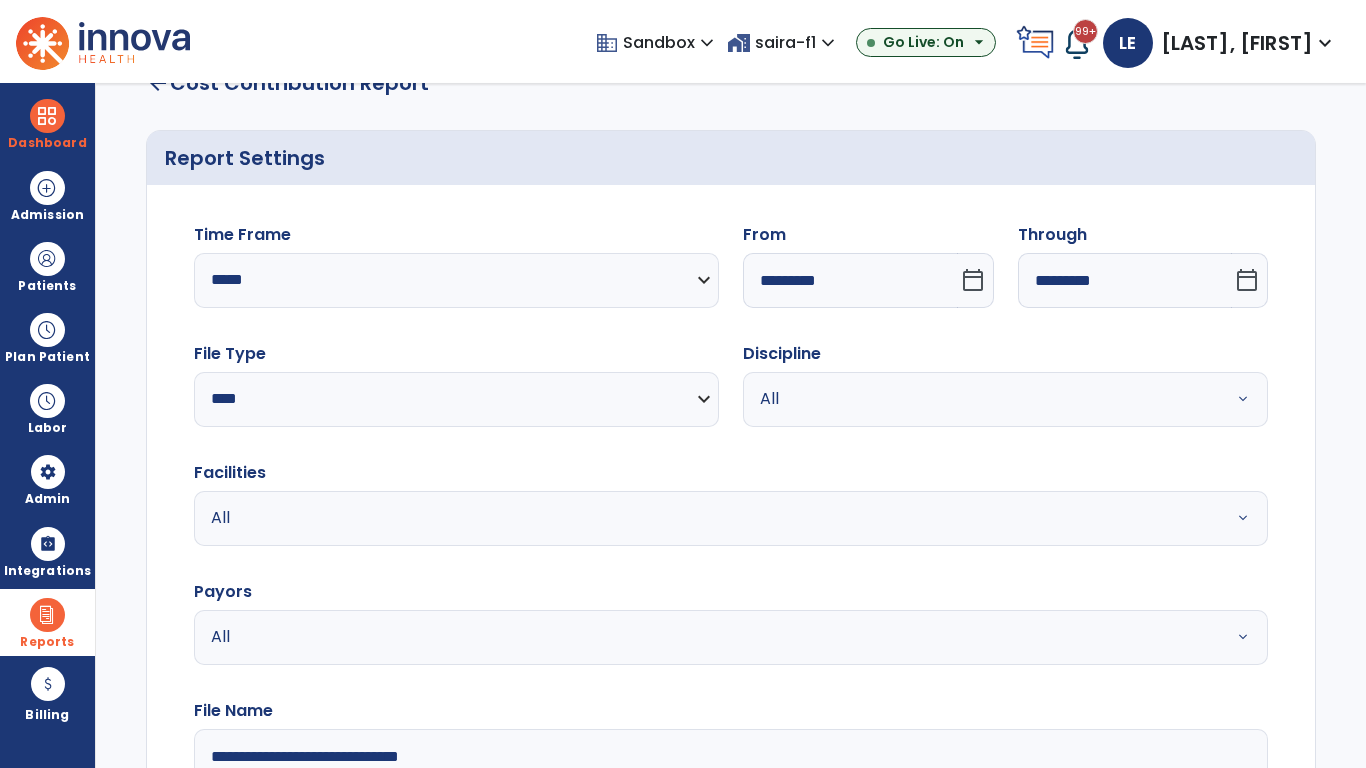 type on "**********" 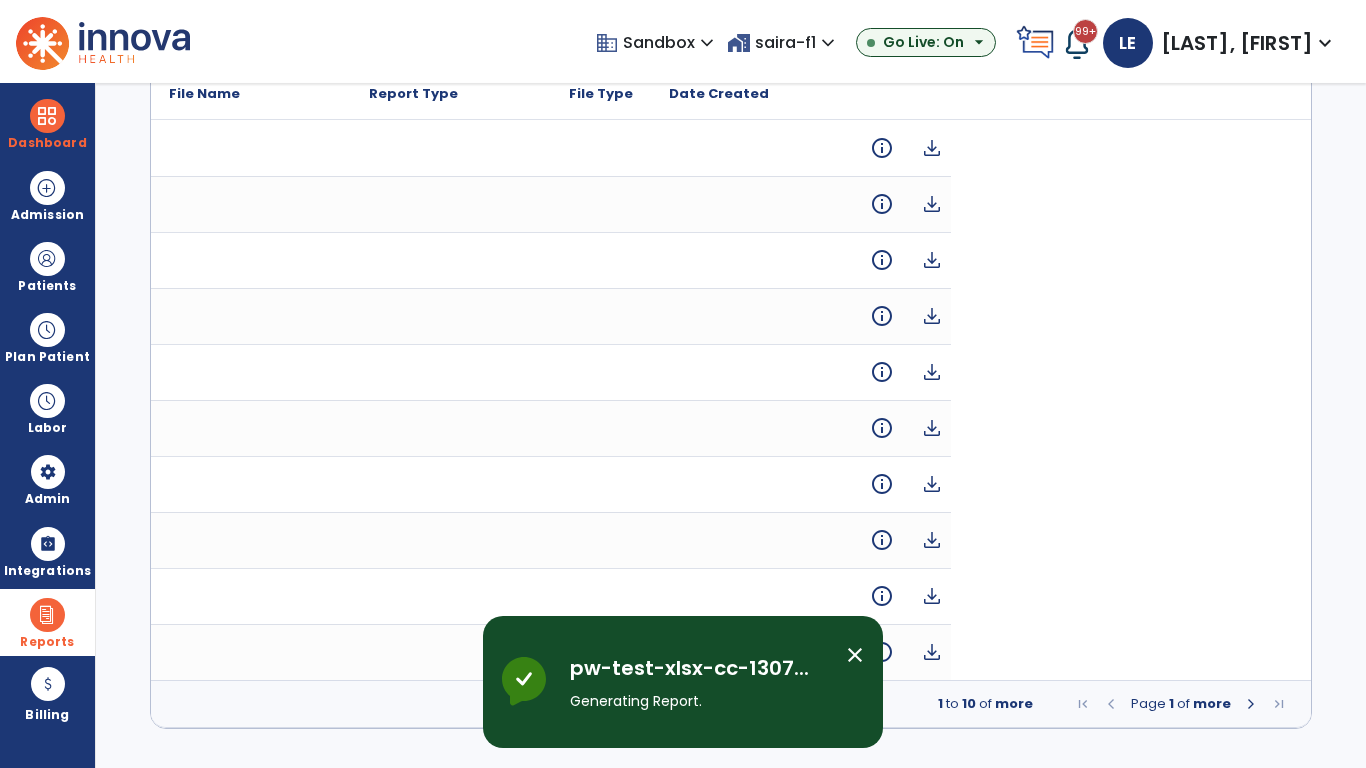 scroll, scrollTop: 0, scrollLeft: 0, axis: both 